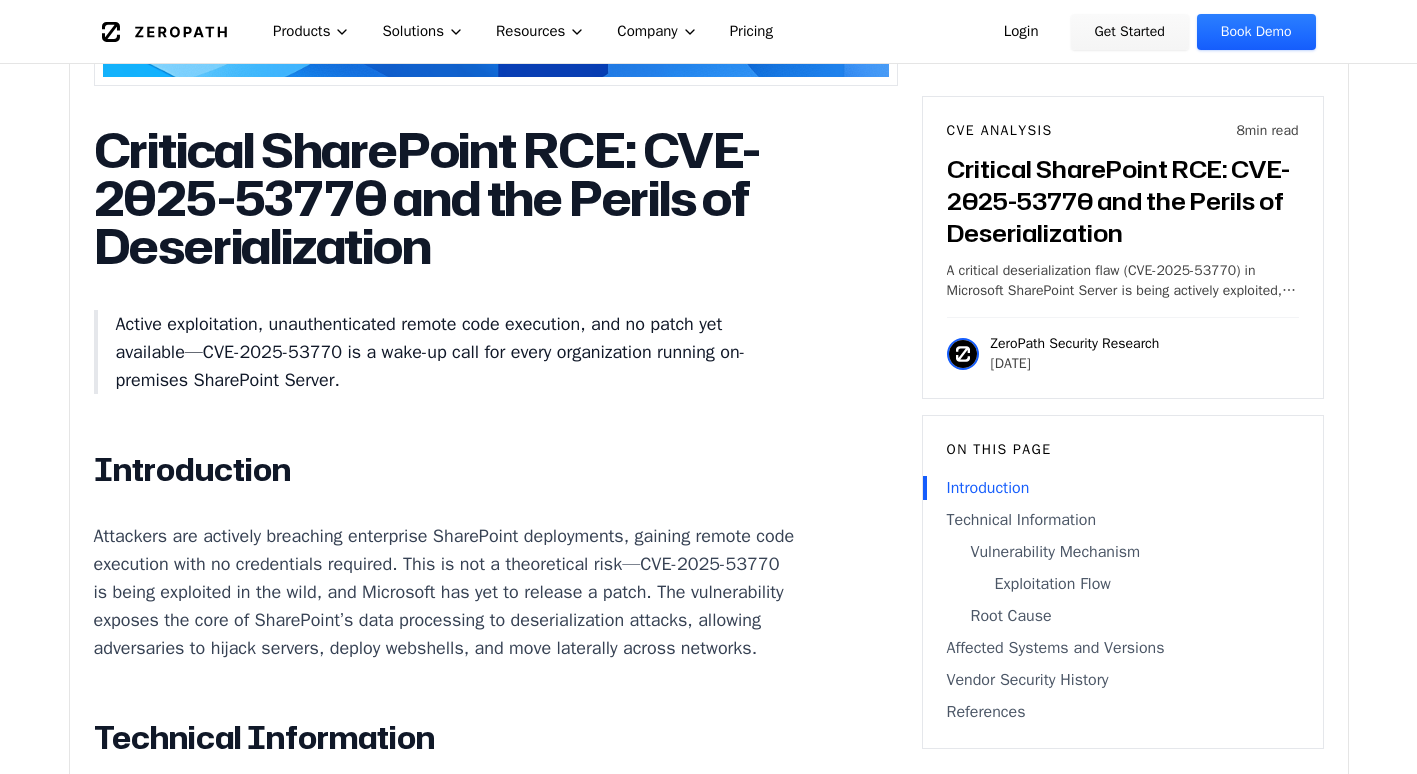 scroll, scrollTop: 1011, scrollLeft: 0, axis: vertical 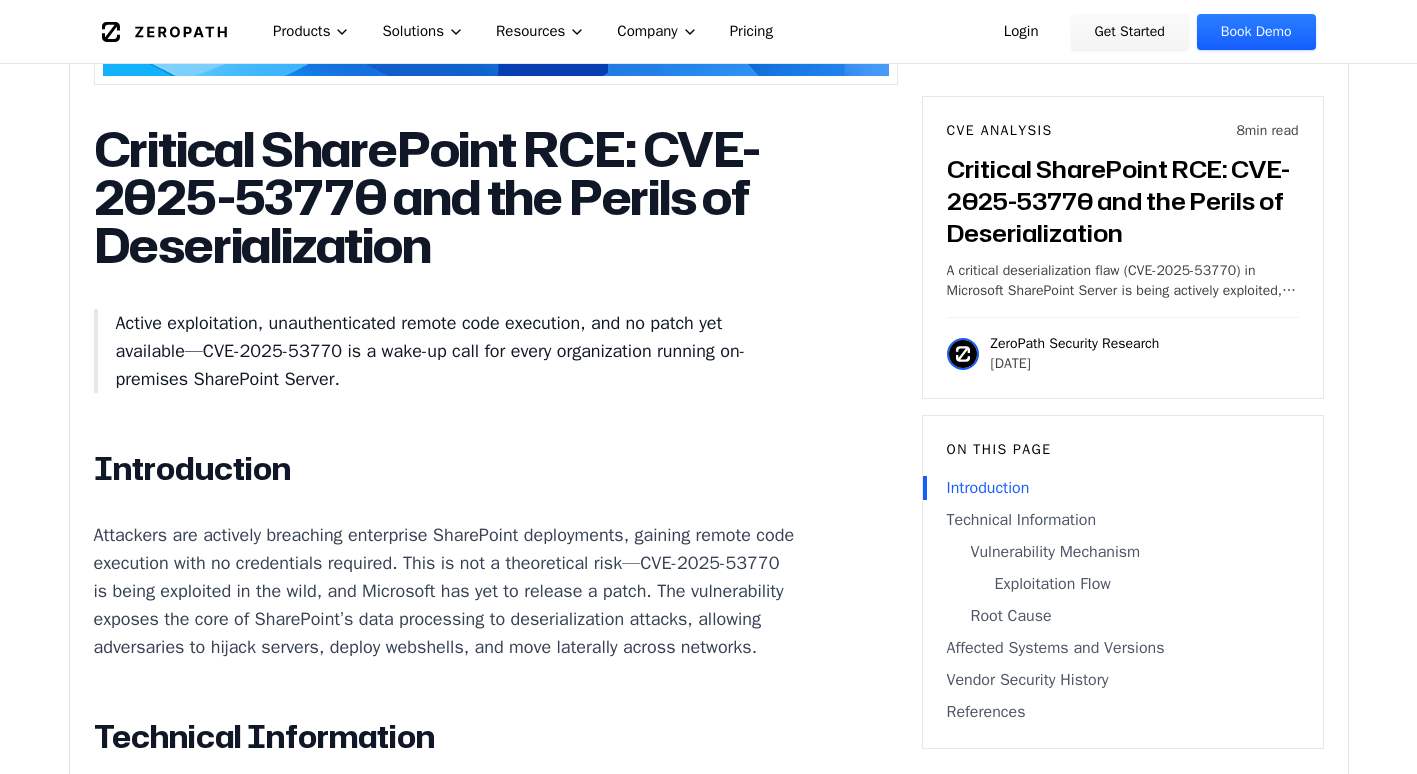 click on "Critical SharePoint RCE: CVE-2025-53770 and the Perils of Deserialization
Active exploitation, unauthenticated remote code execution, and no patch yet available—CVE-2025-53770 is a wake-up call for every organization running on-premises SharePoint Server.
Introduction
Attackers are actively breaching enterprise SharePoint deployments, gaining remote code execution with no credentials required. This is not a theoretical risk—CVE-2025-53770 is being exploited in the wild, and Microsoft has yet to release a patch. The vulnerability exposes the core of SharePoint’s data processing to deserialization attacks, allowing adversaries to hijack servers, deploy webshells, and move laterally across networks.
Technical Information
CVE-2025-53770 is a classic but devastating case of  unsafe deserialization of untrusted data  ( CWE-502
Vulnerability Mechanism
Attack Vector:  Remote, unauthenticated attackers send crafted HTTP POST requests to SharePoint endpoints (such as  /_api/web/lists" at bounding box center [496, 2042] 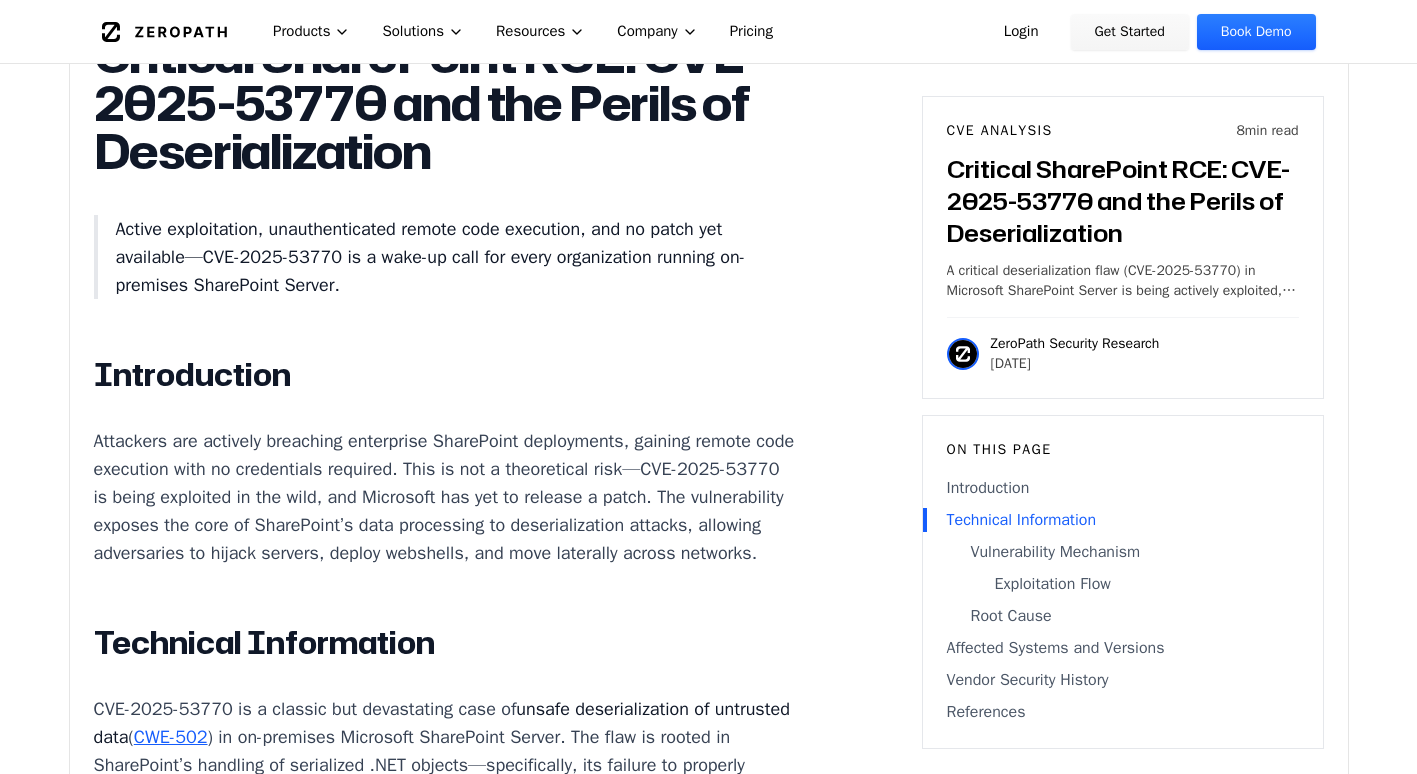 drag, startPoint x: 606, startPoint y: 540, endPoint x: 473, endPoint y: 539, distance: 133.00375 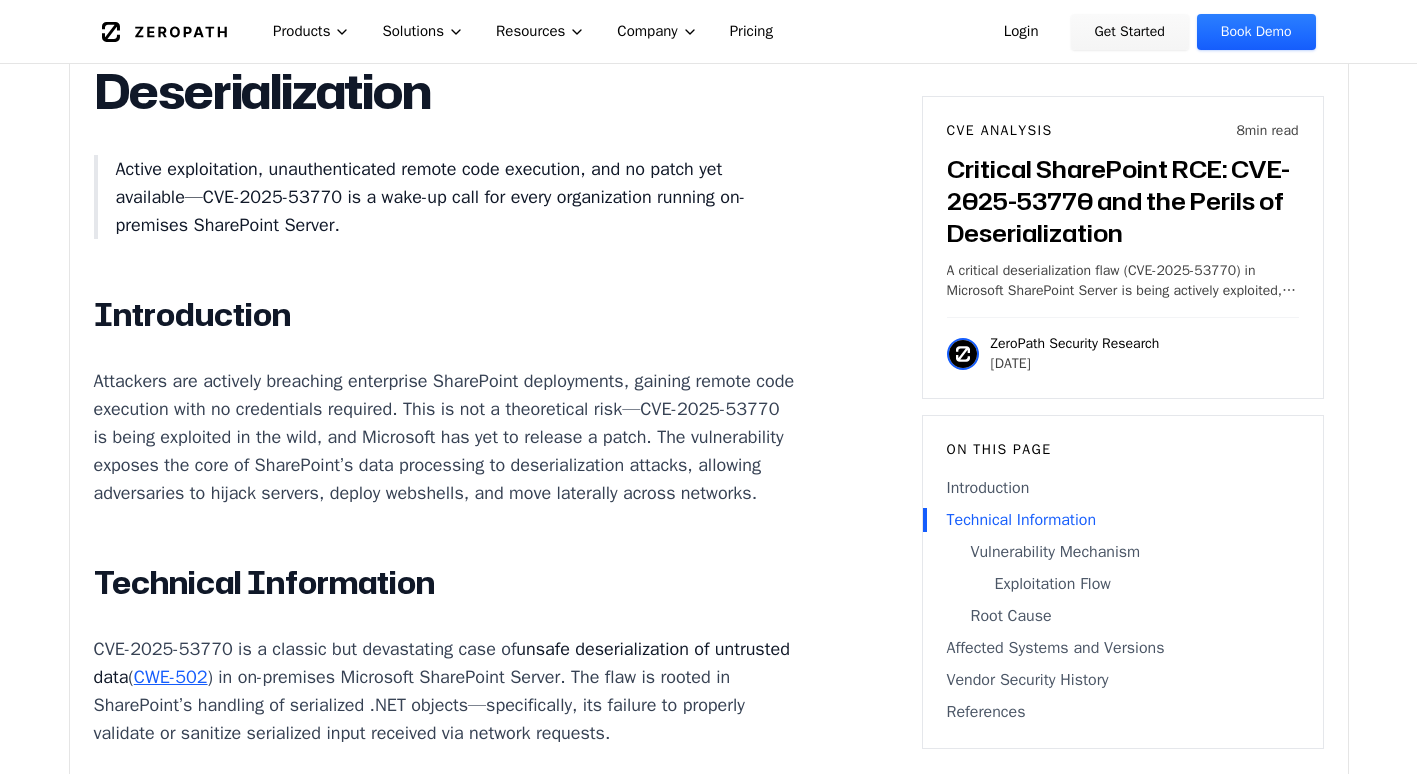 scroll, scrollTop: 1166, scrollLeft: 0, axis: vertical 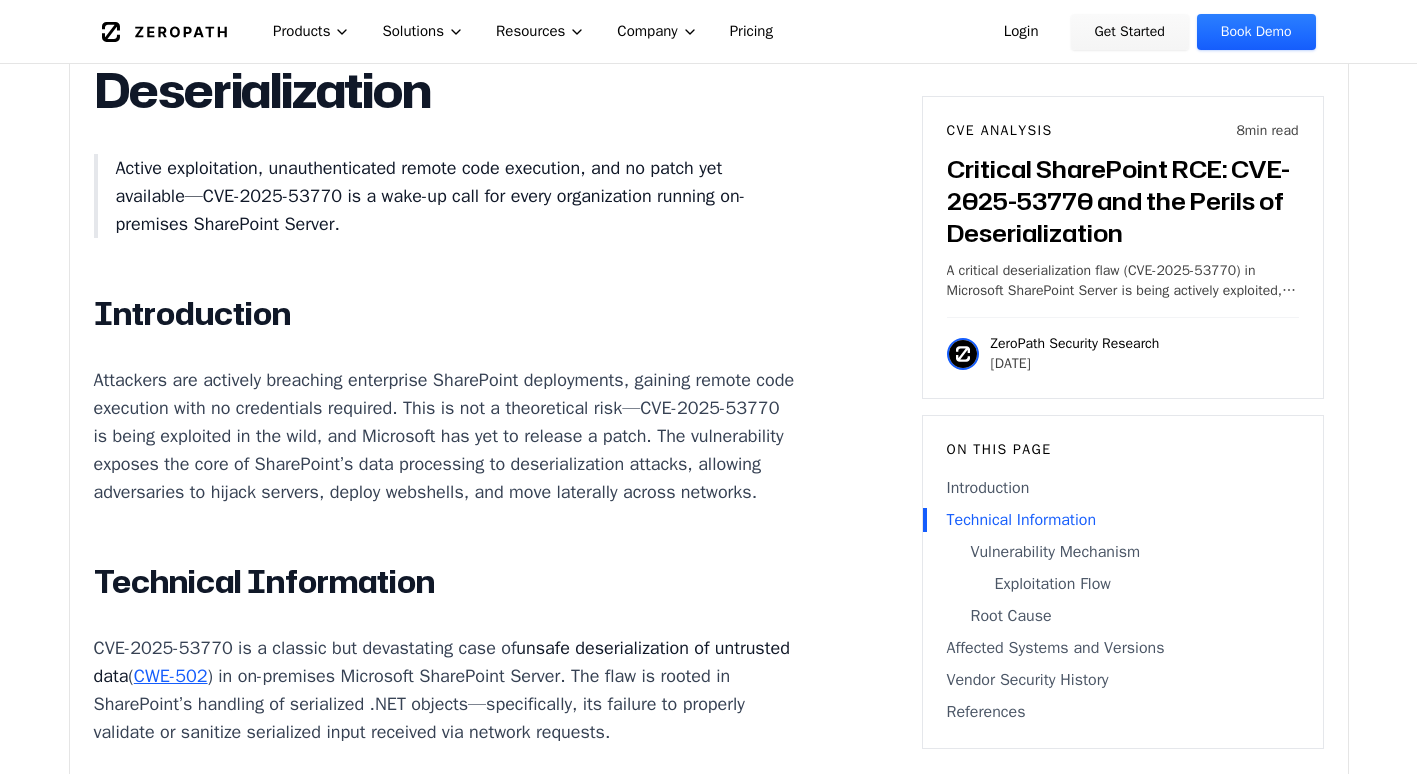 drag, startPoint x: 300, startPoint y: 462, endPoint x: 387, endPoint y: 460, distance: 87.02299 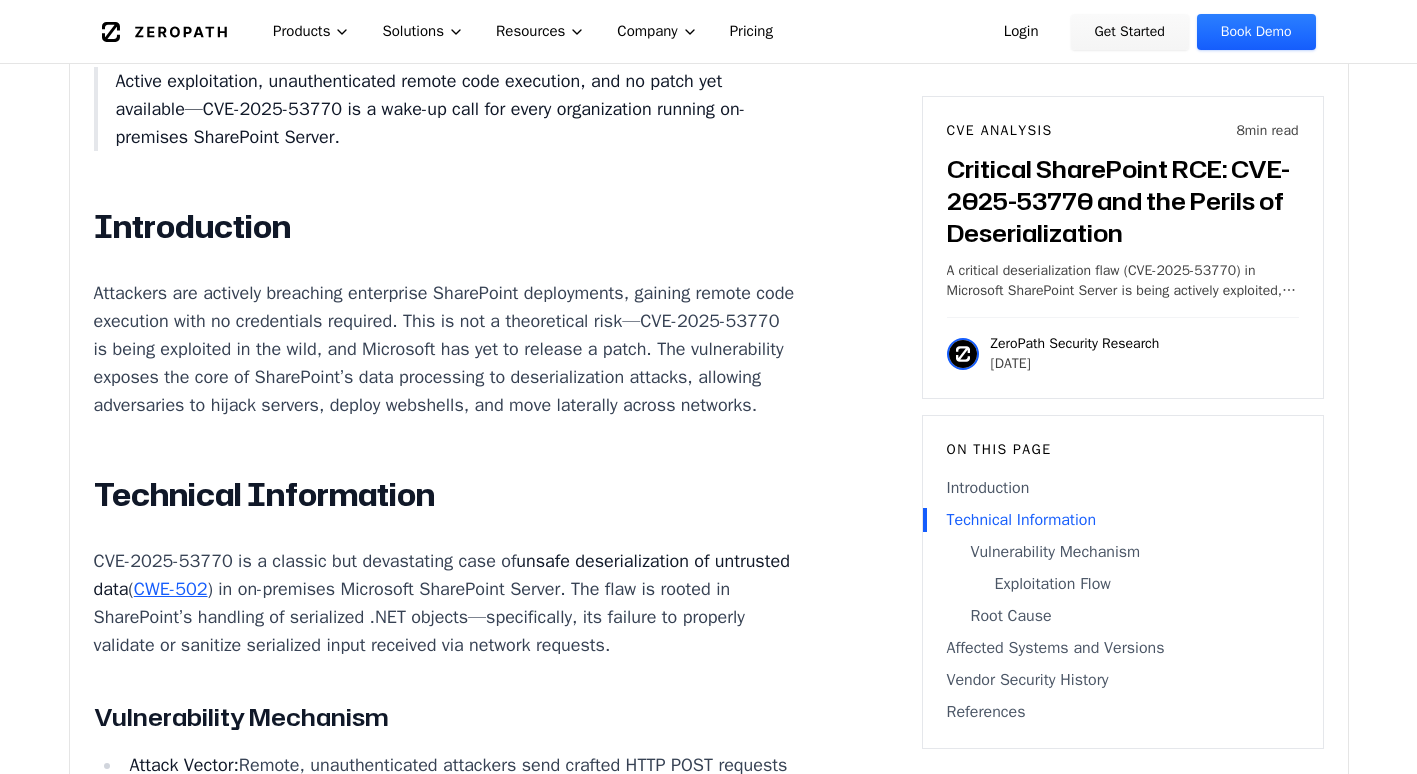 drag, startPoint x: 268, startPoint y: 466, endPoint x: 368, endPoint y: 475, distance: 100.40418 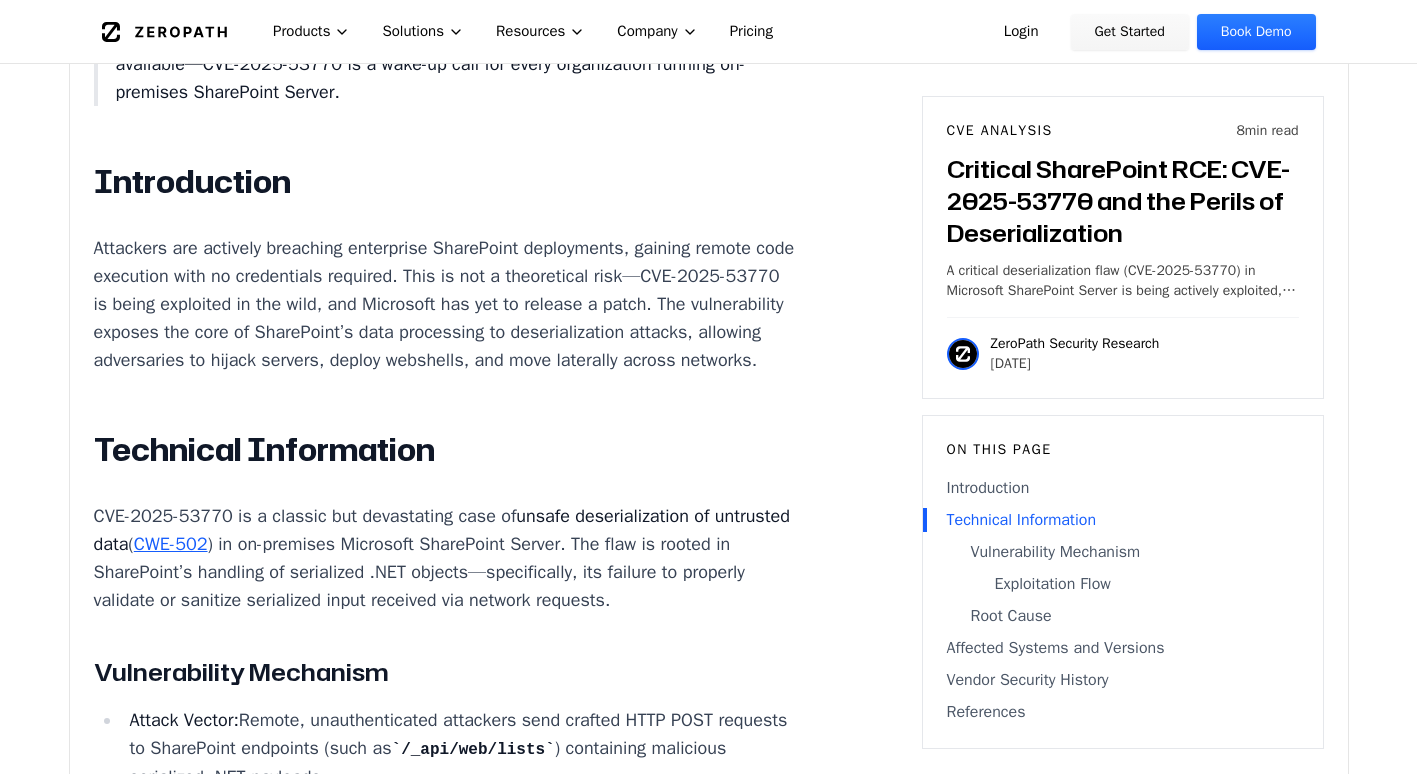 scroll, scrollTop: 1299, scrollLeft: 0, axis: vertical 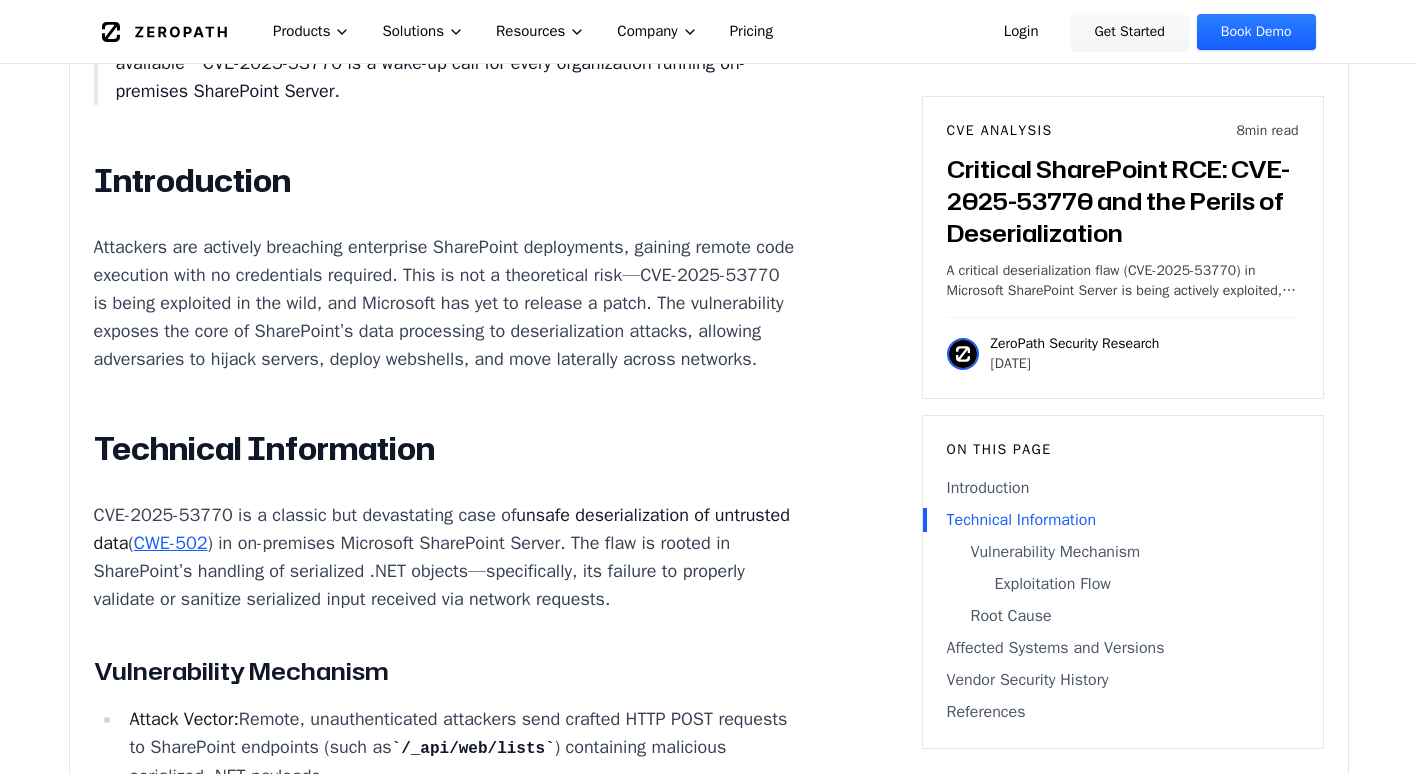 drag, startPoint x: 264, startPoint y: 519, endPoint x: 367, endPoint y: 525, distance: 103.17461 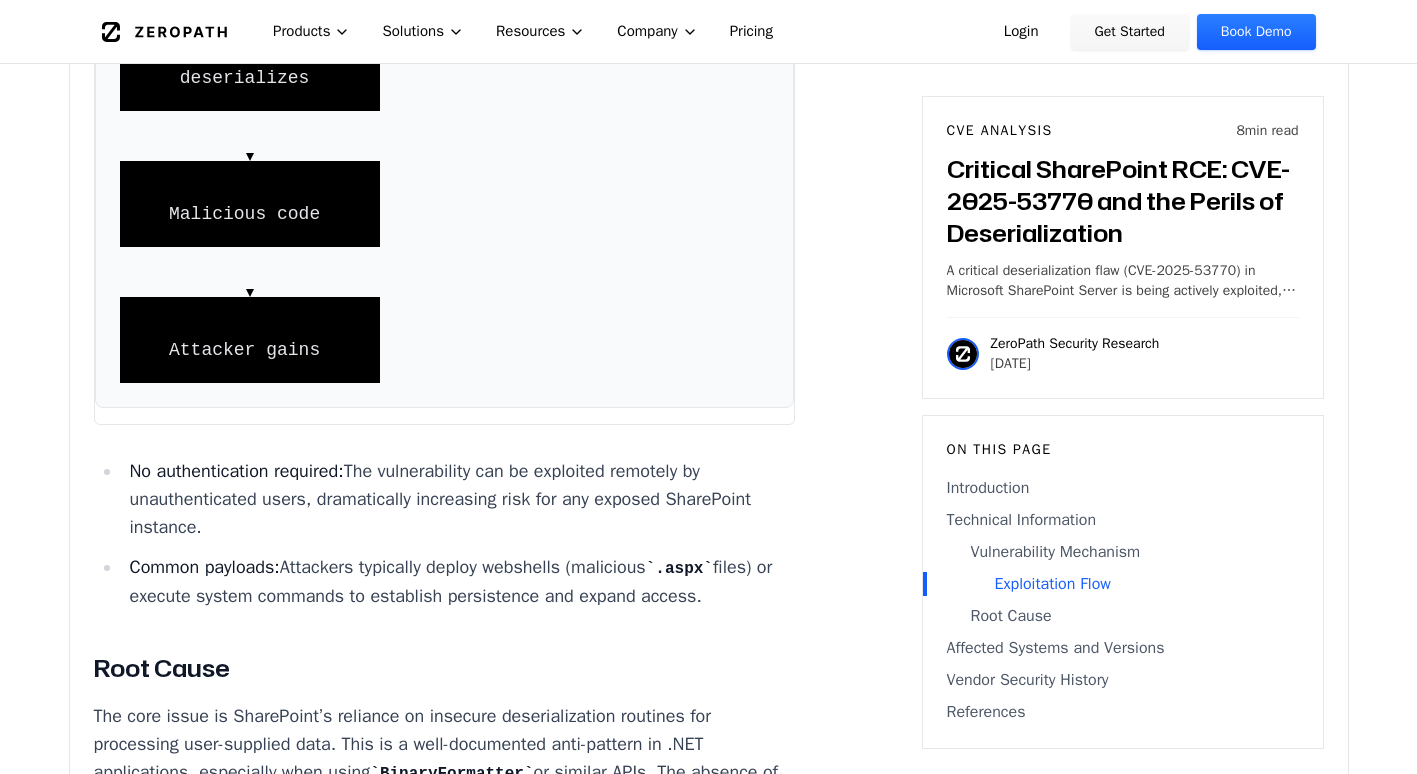 scroll, scrollTop: 2635, scrollLeft: 0, axis: vertical 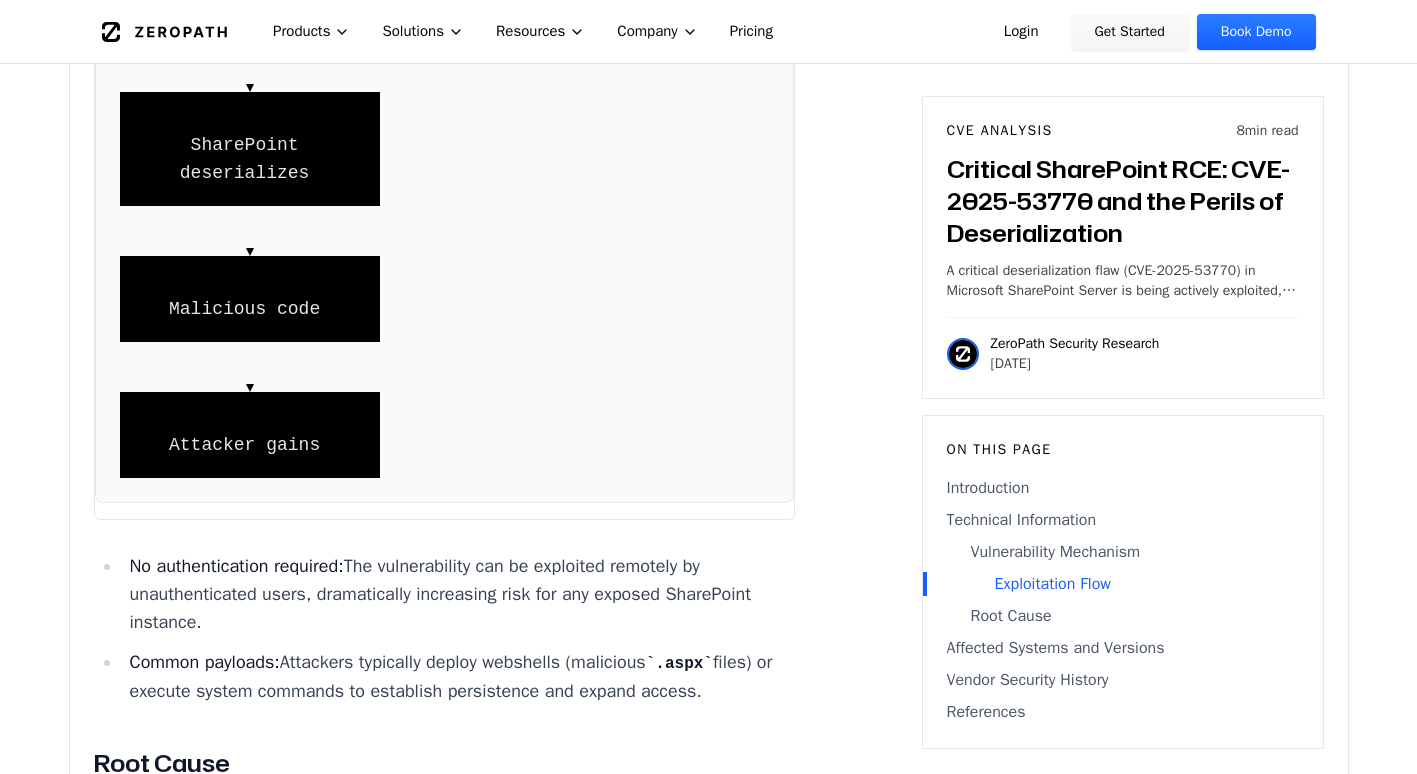 click on "No authentication required:  The vulnerability can be exploited remotely by unauthenticated users, dramatically increasing risk for any exposed SharePoint instance." at bounding box center [459, 594] 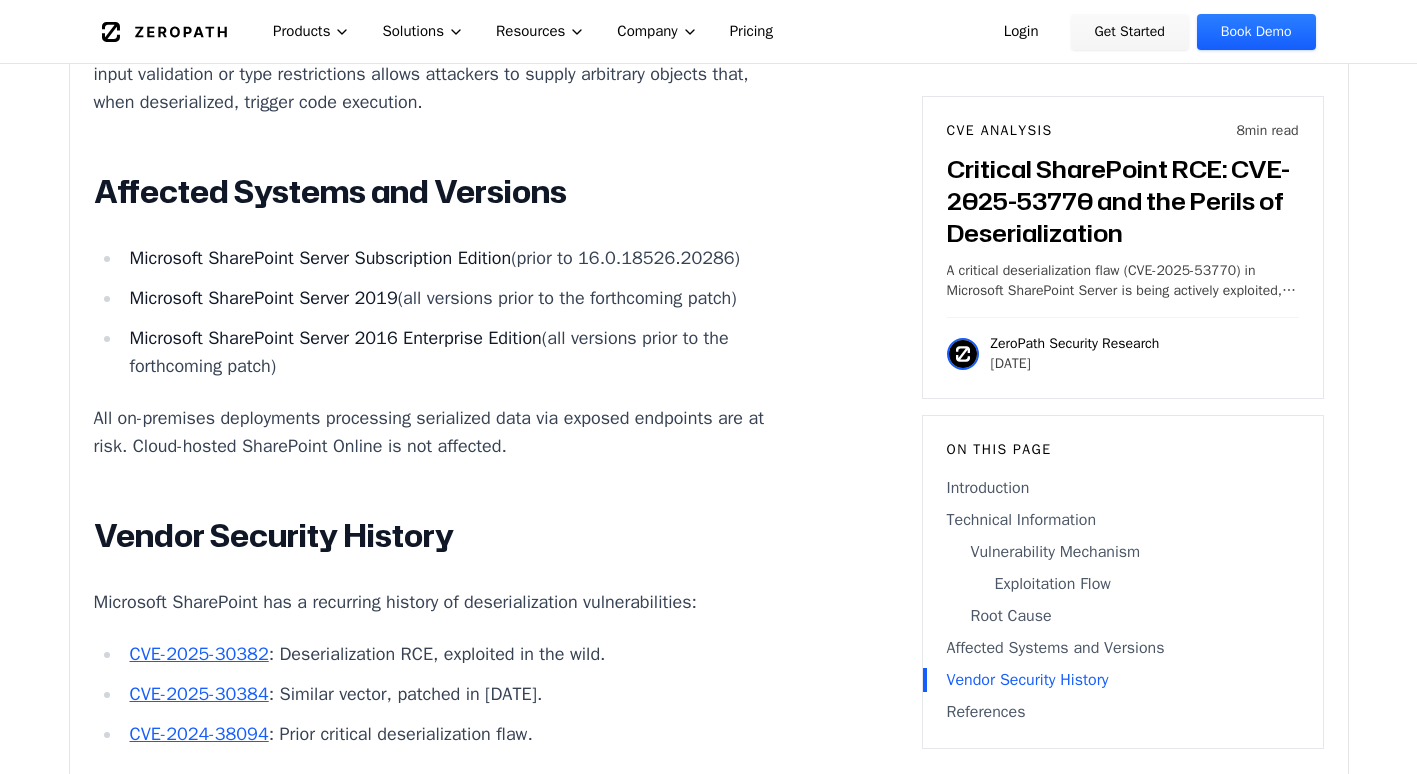 scroll, scrollTop: 3456, scrollLeft: 0, axis: vertical 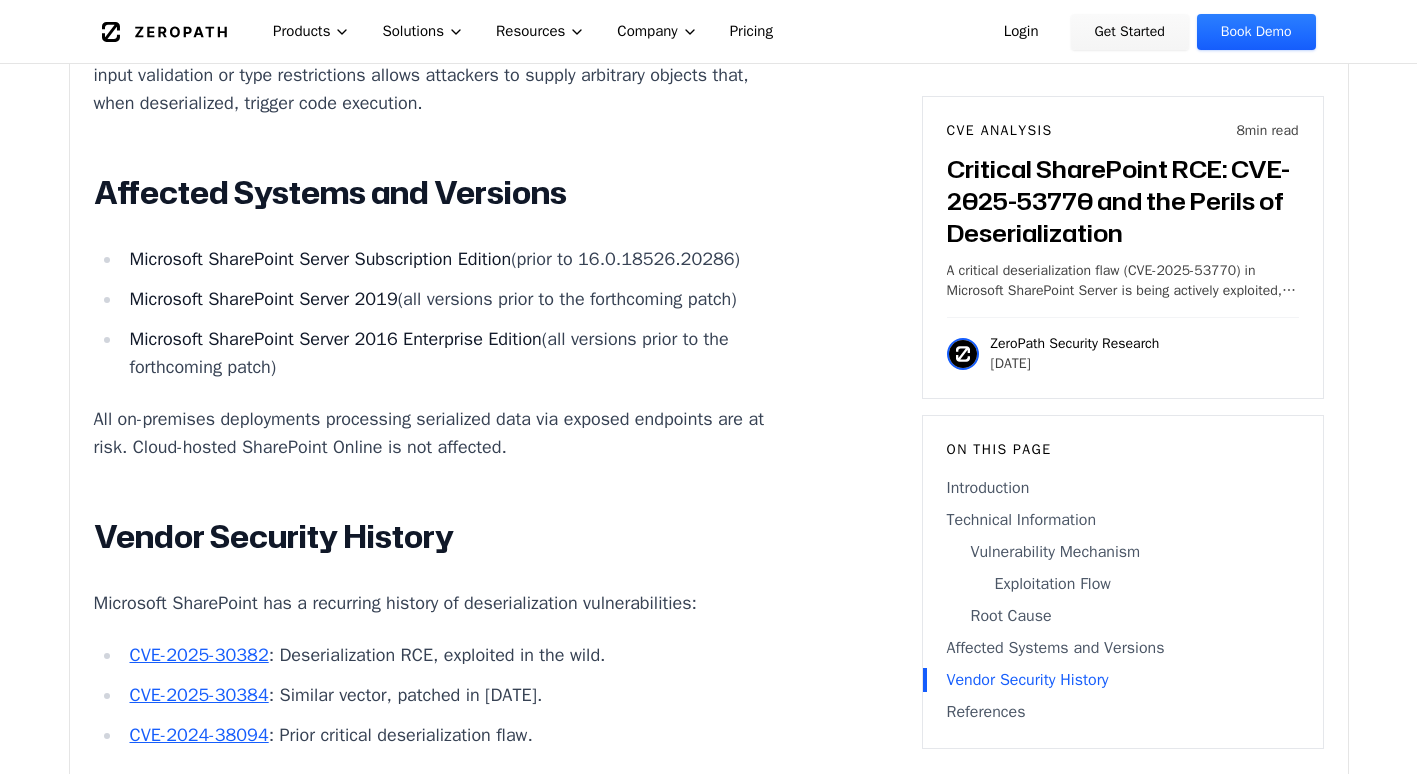 click on "CVE-2025-30382" at bounding box center (198, 655) 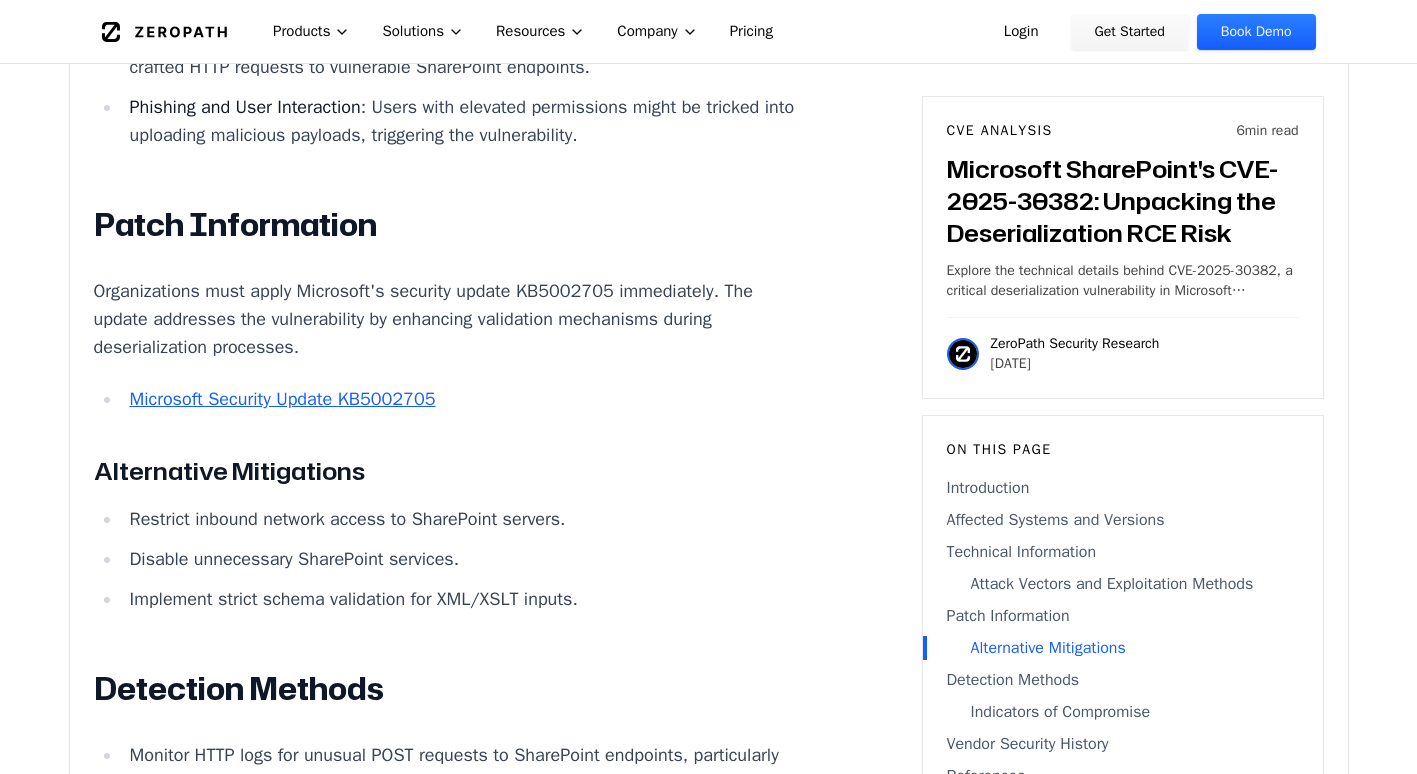 scroll, scrollTop: 2245, scrollLeft: 0, axis: vertical 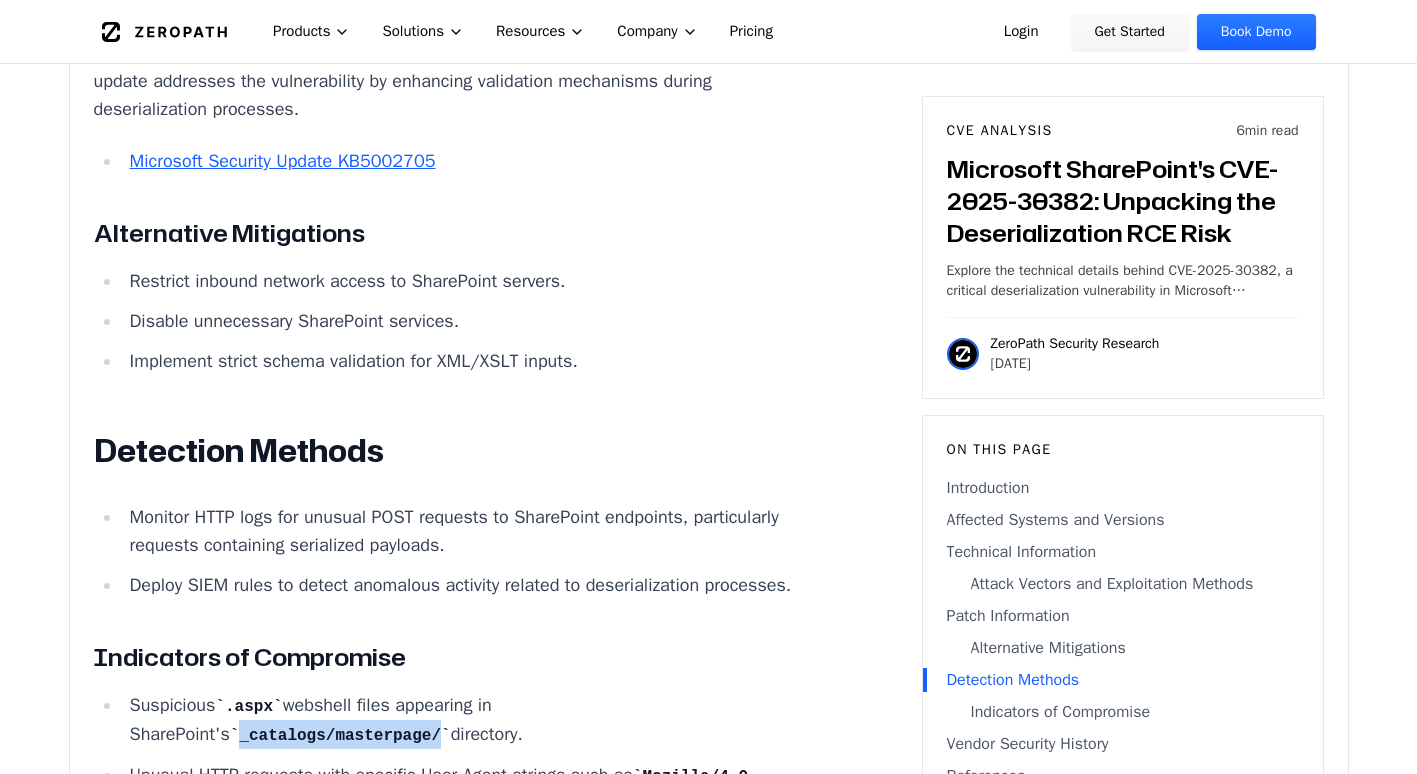 drag, startPoint x: 319, startPoint y: 415, endPoint x: 142, endPoint y: 411, distance: 177.0452 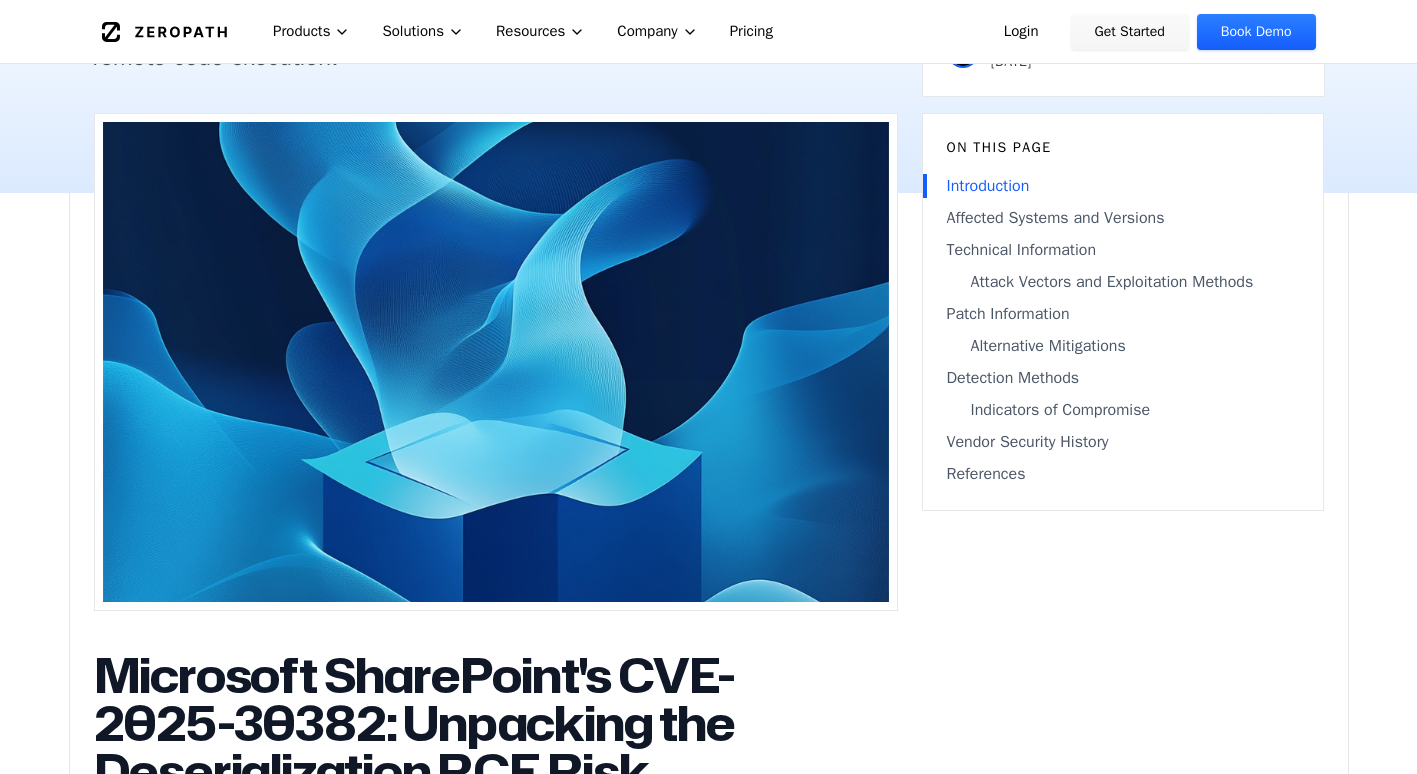 scroll, scrollTop: 454, scrollLeft: 0, axis: vertical 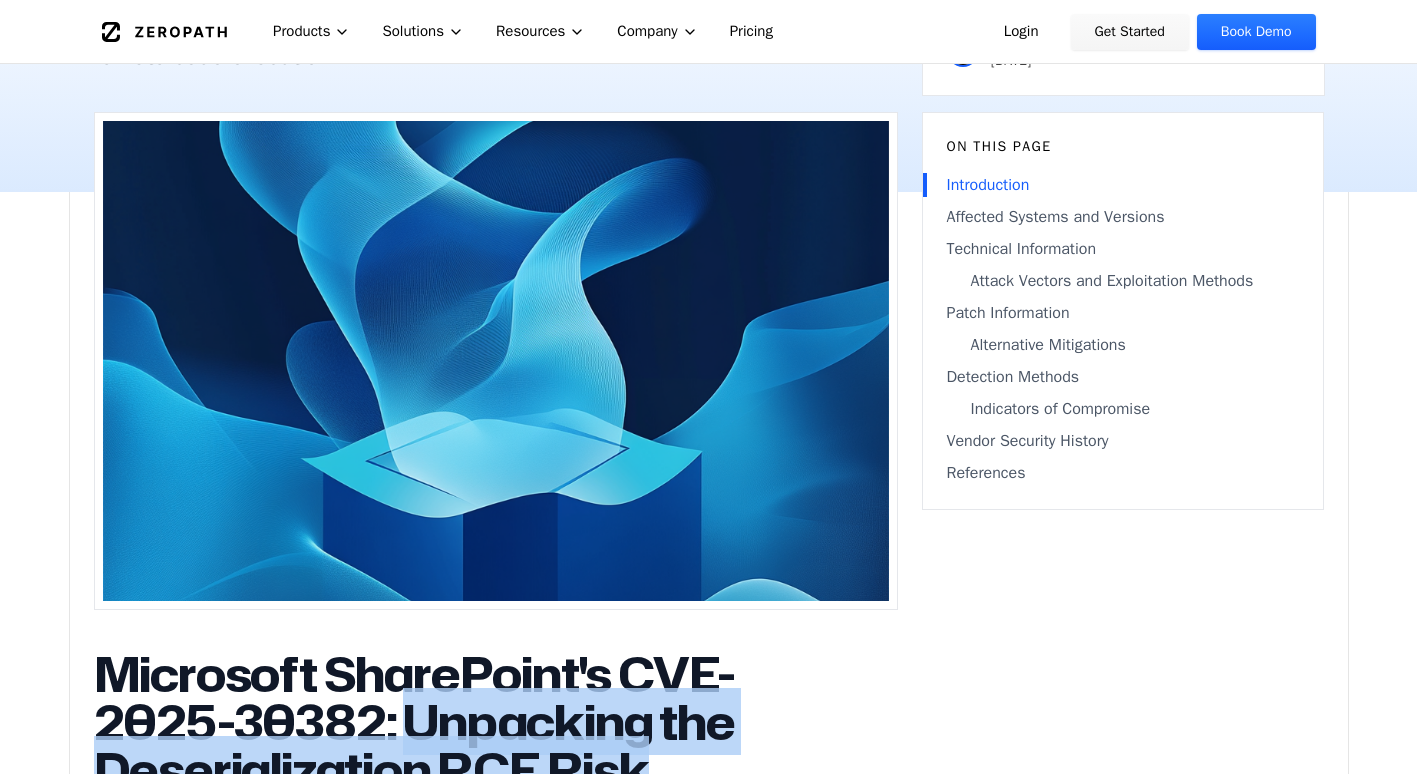 drag, startPoint x: 106, startPoint y: 308, endPoint x: 660, endPoint y: 382, distance: 558.9204 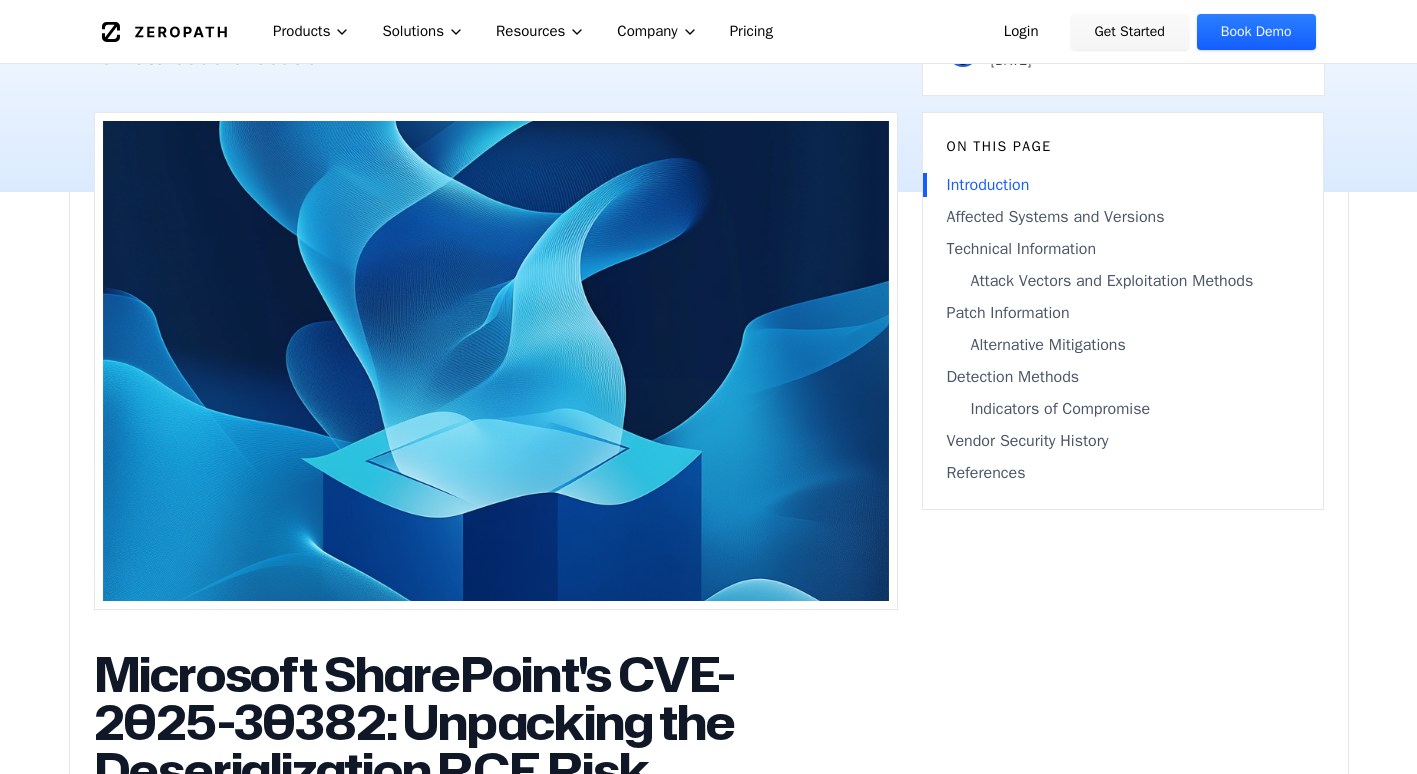 drag, startPoint x: 182, startPoint y: 525, endPoint x: 440, endPoint y: 557, distance: 259.97693 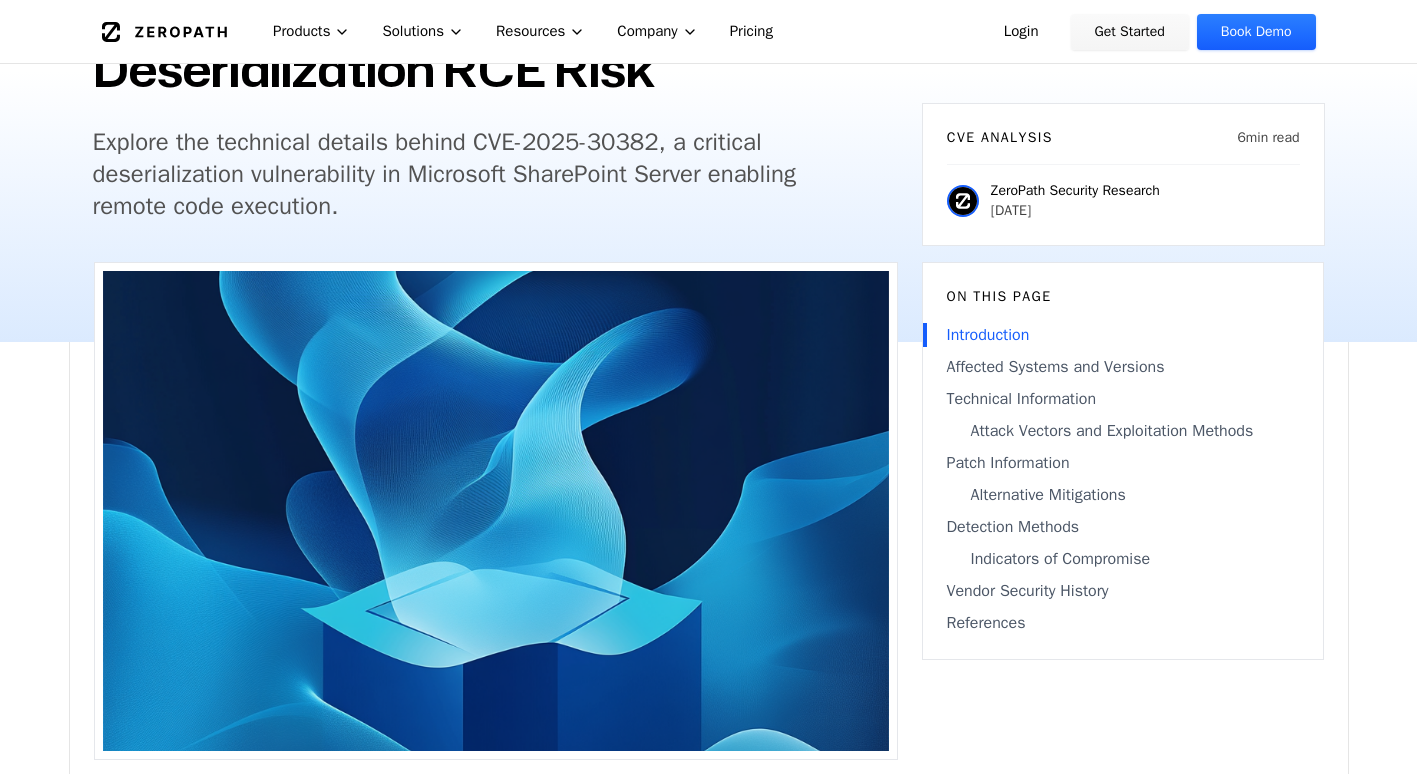scroll, scrollTop: 306, scrollLeft: 0, axis: vertical 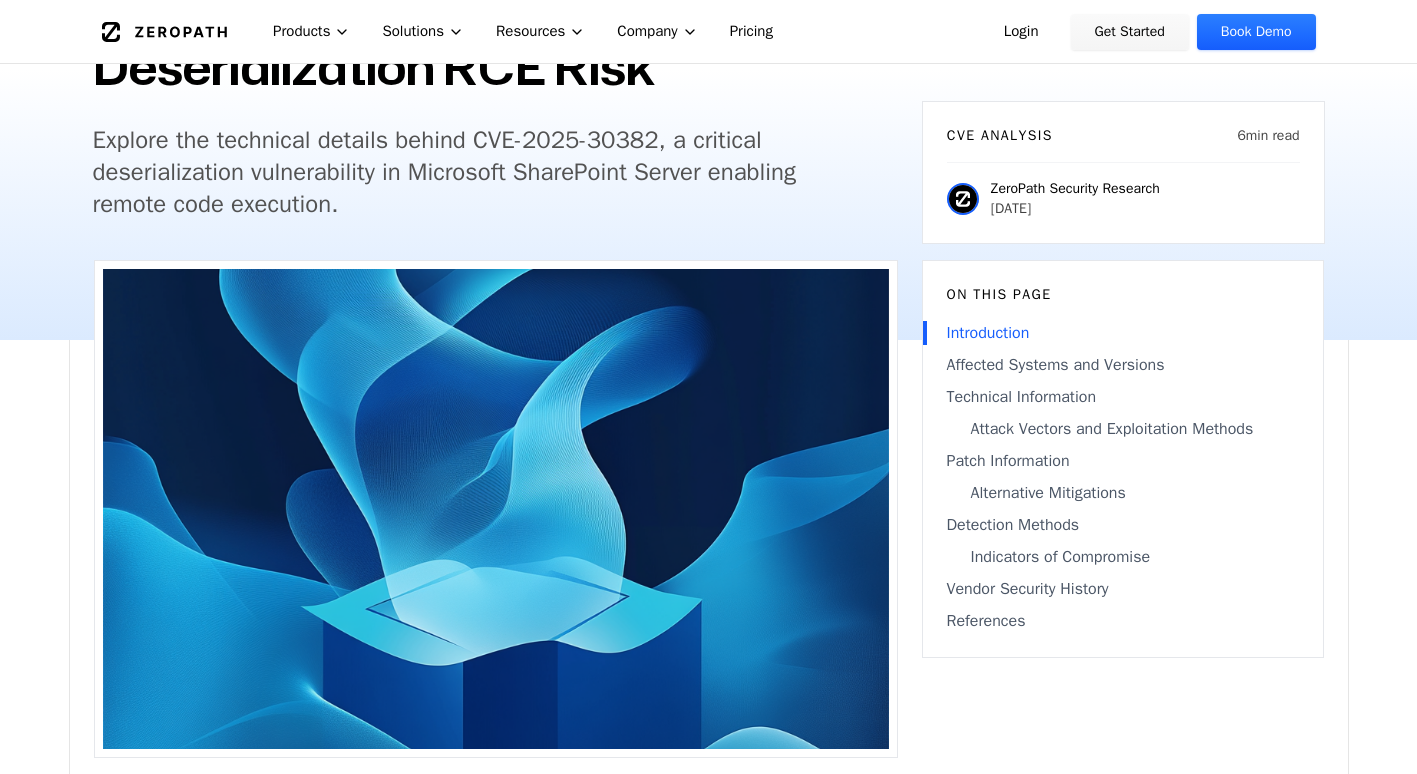 click on "Technical Information" at bounding box center (1123, 397) 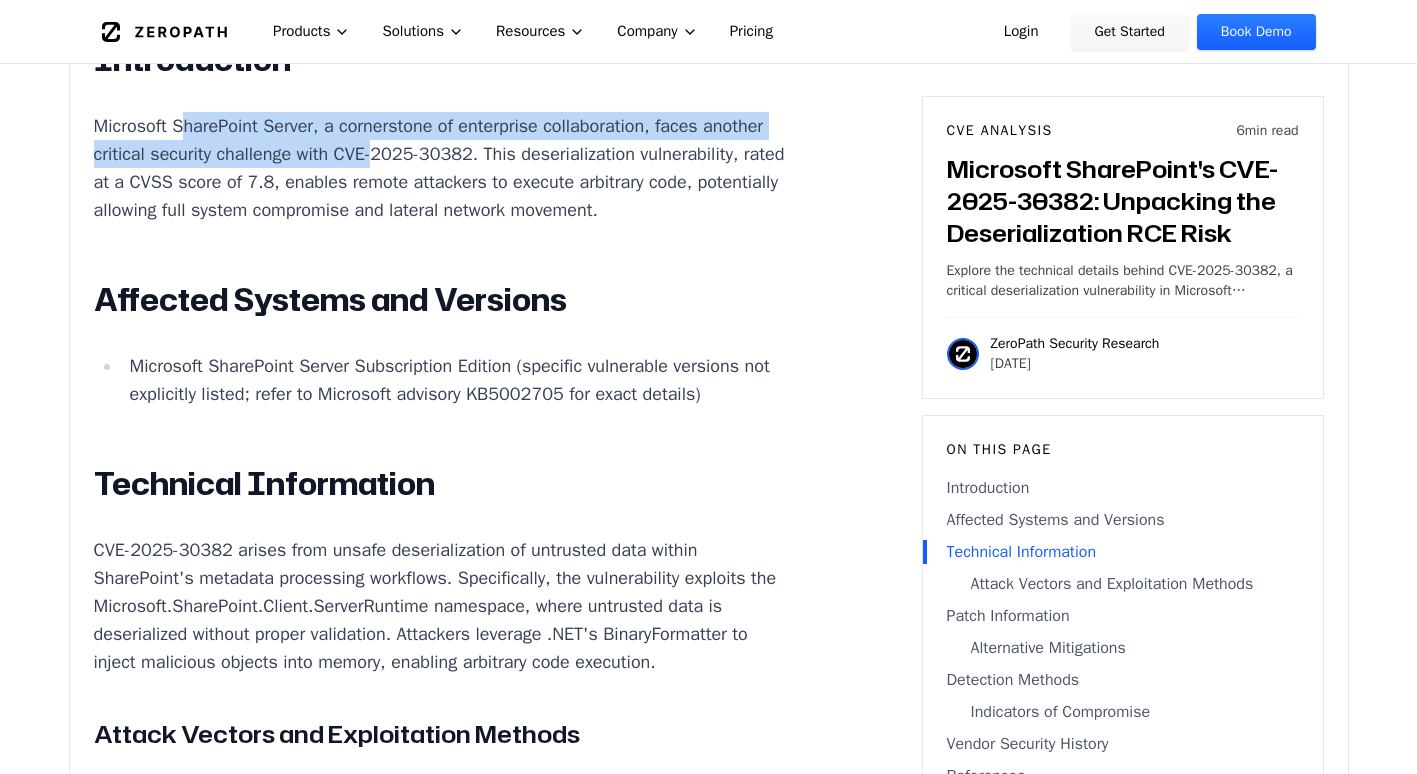 scroll, scrollTop: 1276, scrollLeft: 0, axis: vertical 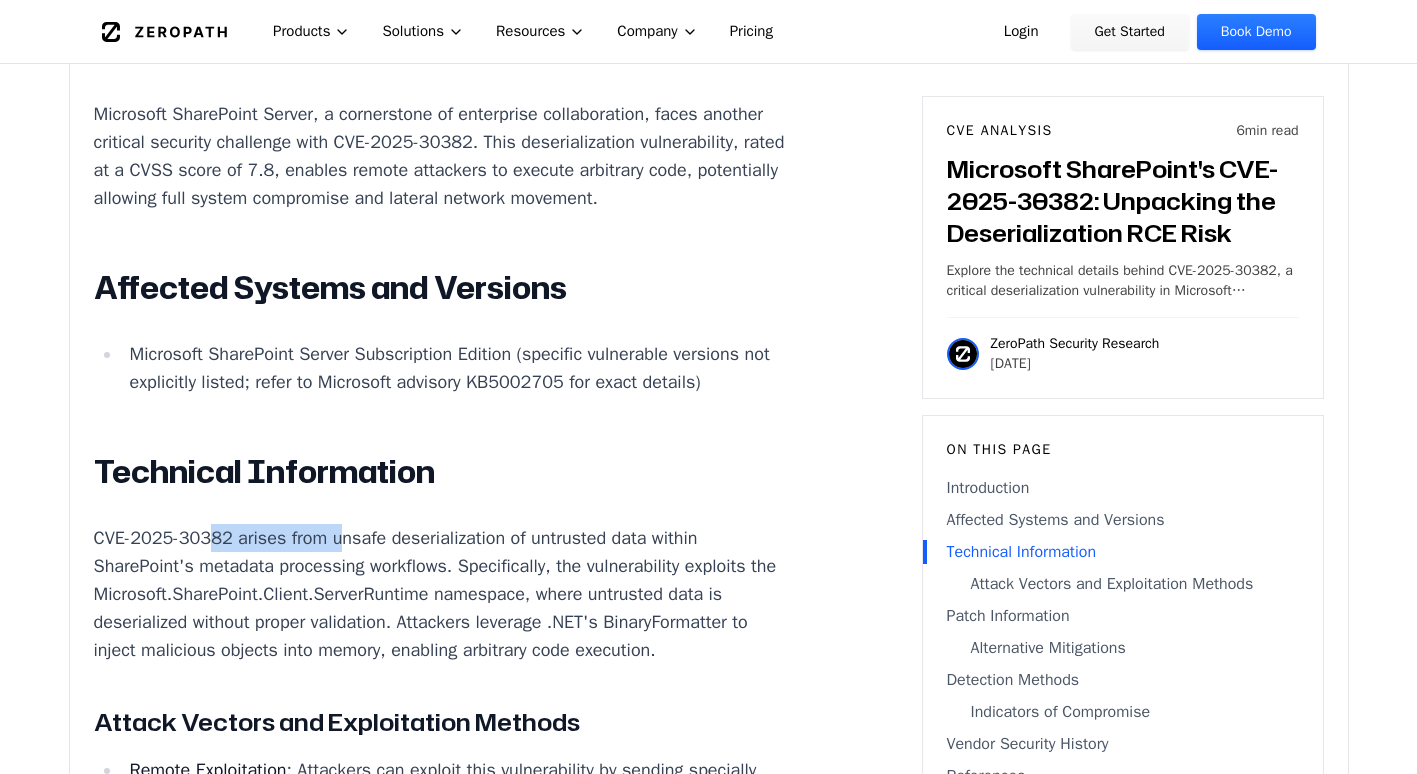drag, startPoint x: 211, startPoint y: 187, endPoint x: 330, endPoint y: 184, distance: 119.03781 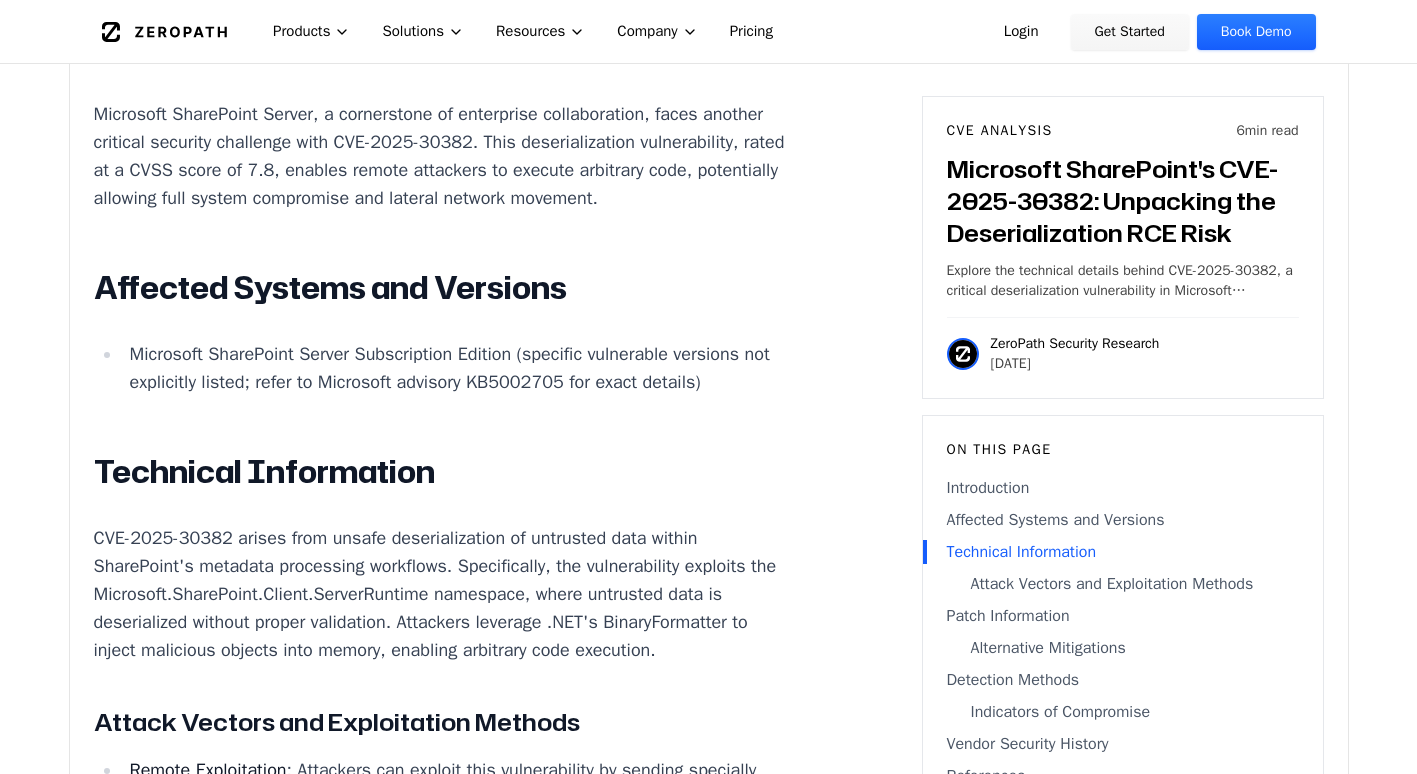 click on "CVE-2025-30382 arises from unsafe deserialization of untrusted data within SharePoint's metadata processing workflows. Specifically, the vulnerability exploits the Microsoft.SharePoint.Client.ServerRuntime namespace, where untrusted data is deserialized without proper validation. Attackers leverage .NET's BinaryFormatter to inject malicious objects into memory, enabling arbitrary code execution." at bounding box center [445, 594] 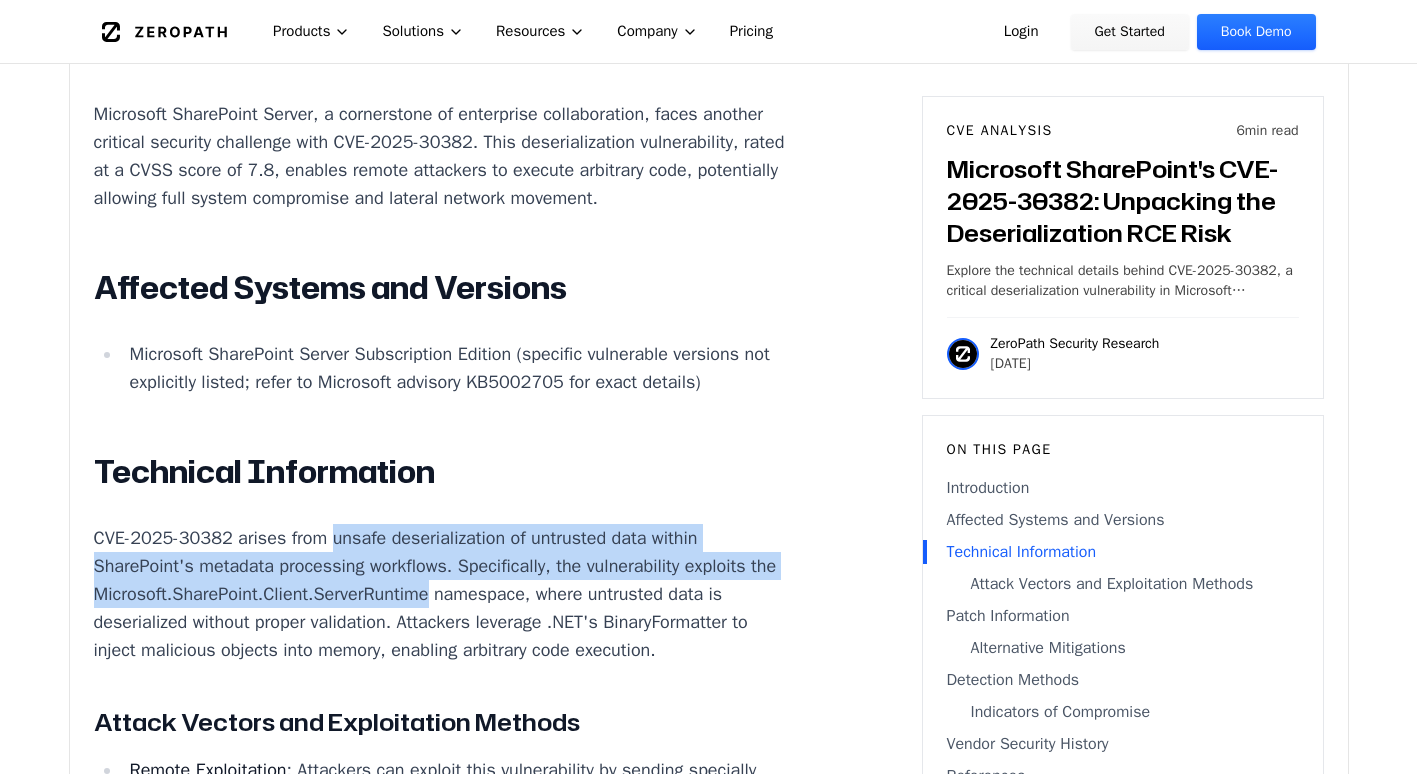 drag, startPoint x: 330, startPoint y: 184, endPoint x: 421, endPoint y: 231, distance: 102.4207 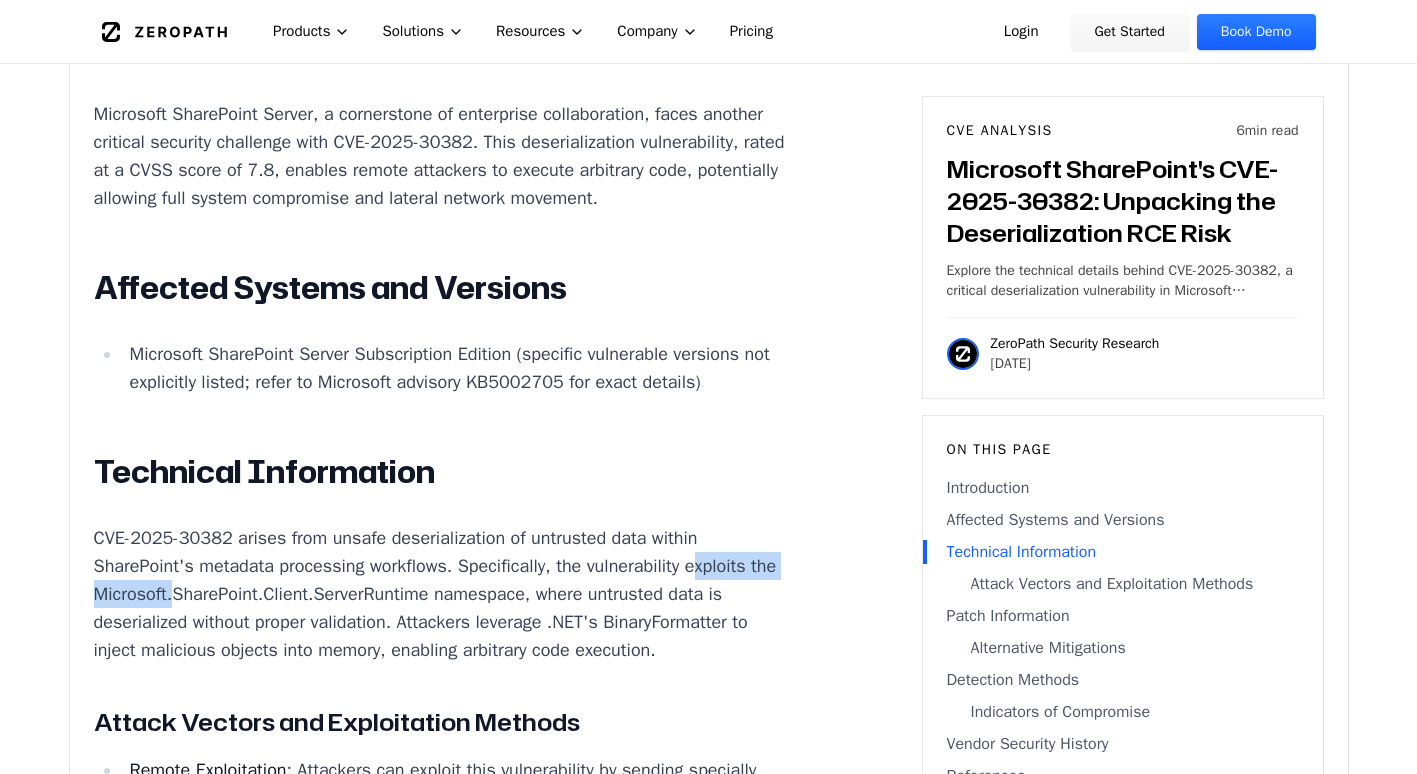 drag, startPoint x: 102, startPoint y: 244, endPoint x: 271, endPoint y: 229, distance: 169.66437 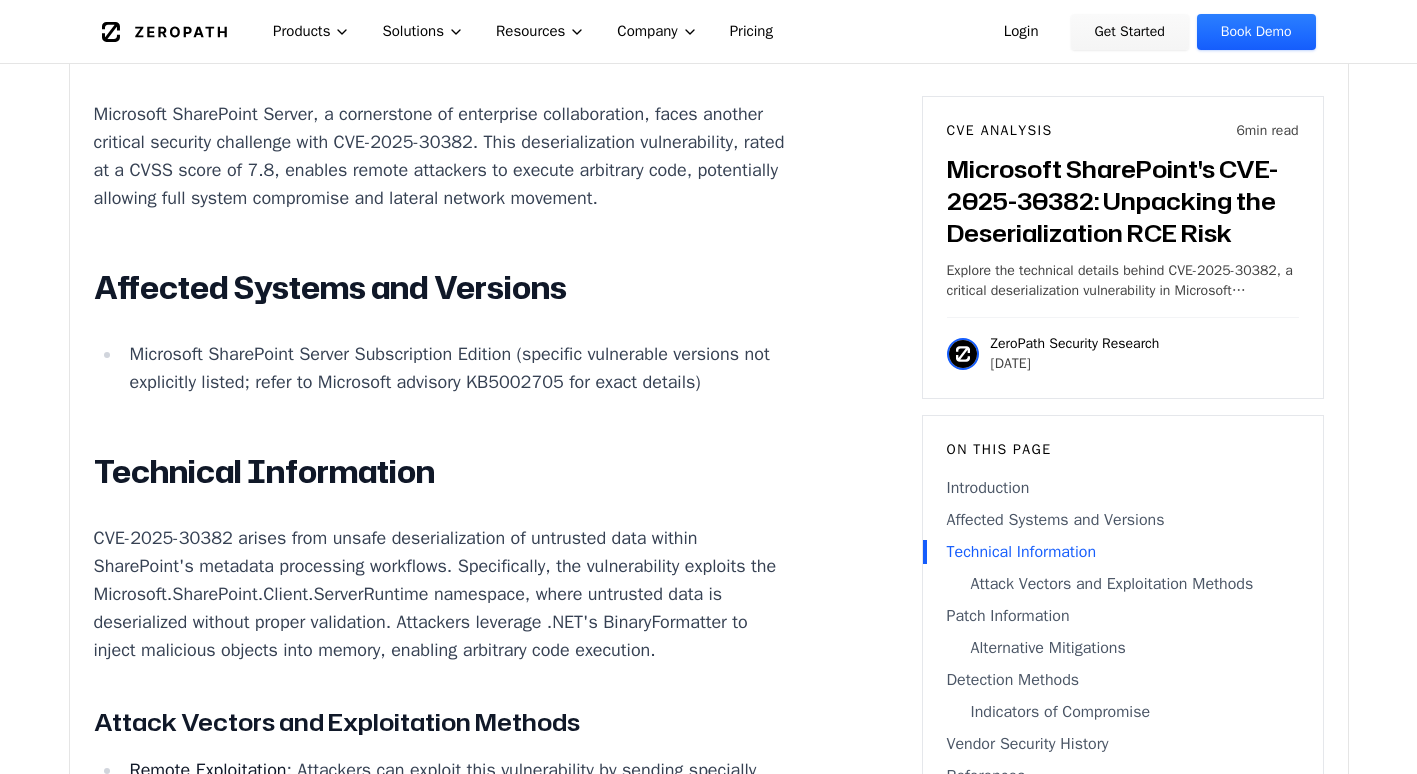 drag, startPoint x: 271, startPoint y: 229, endPoint x: 306, endPoint y: 236, distance: 35.69314 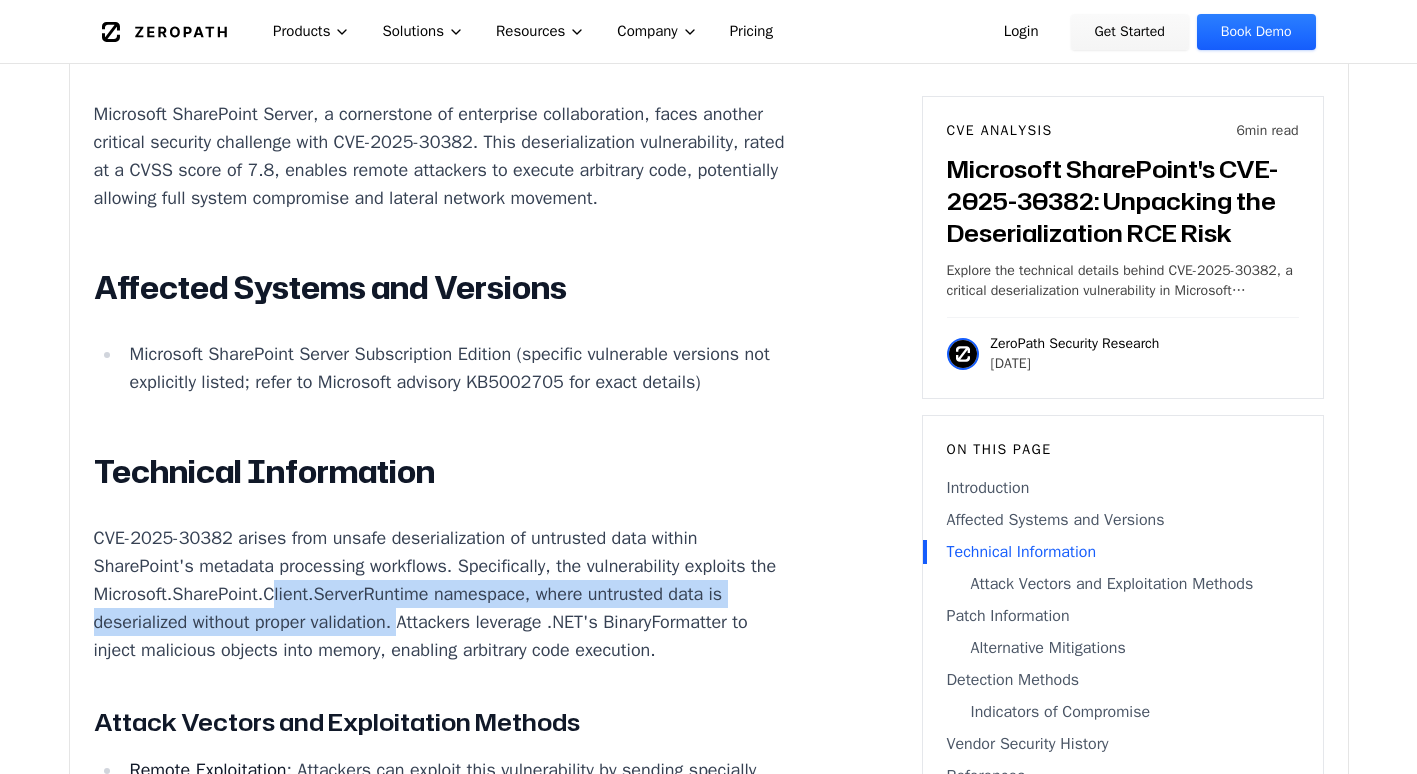 drag, startPoint x: 368, startPoint y: 243, endPoint x: 542, endPoint y: 262, distance: 175.03429 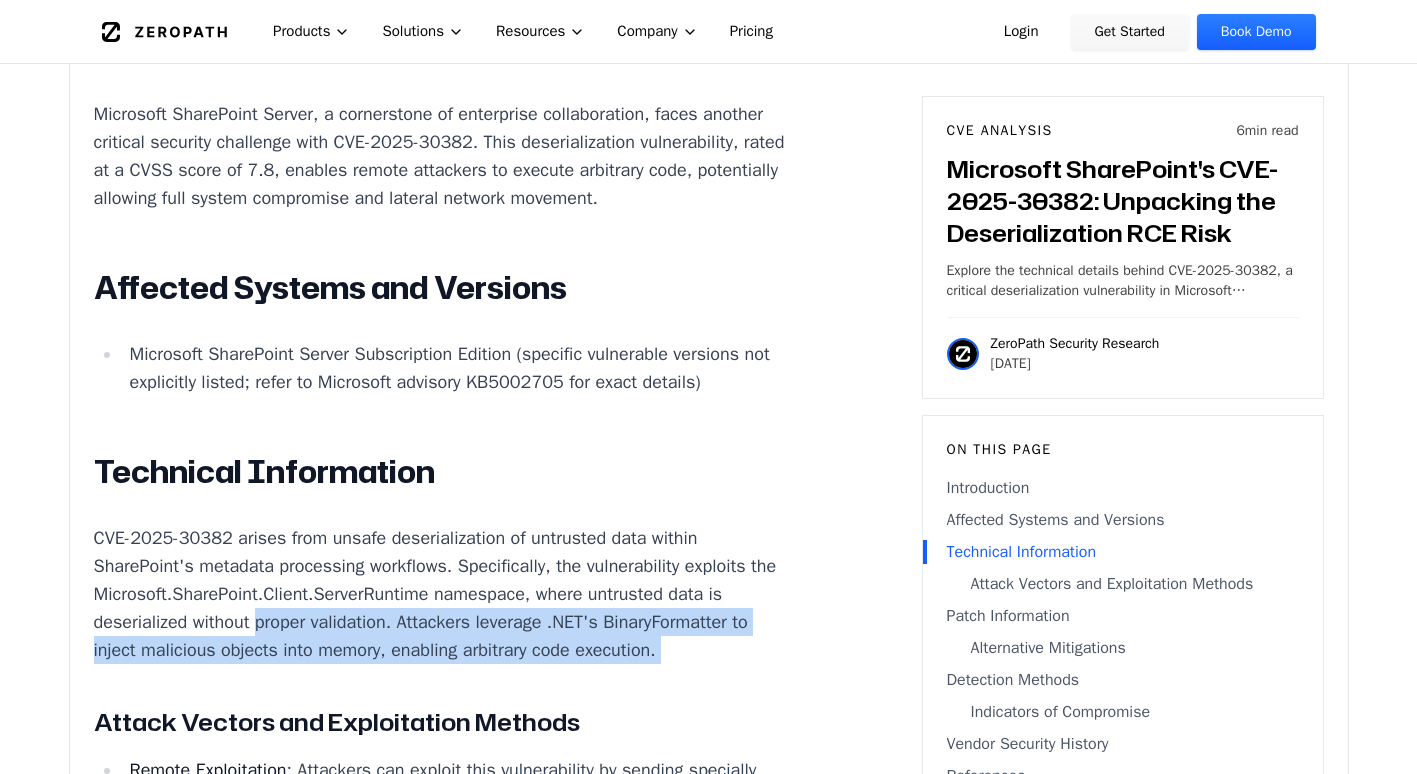 drag, startPoint x: 396, startPoint y: 269, endPoint x: 550, endPoint y: 324, distance: 163.52675 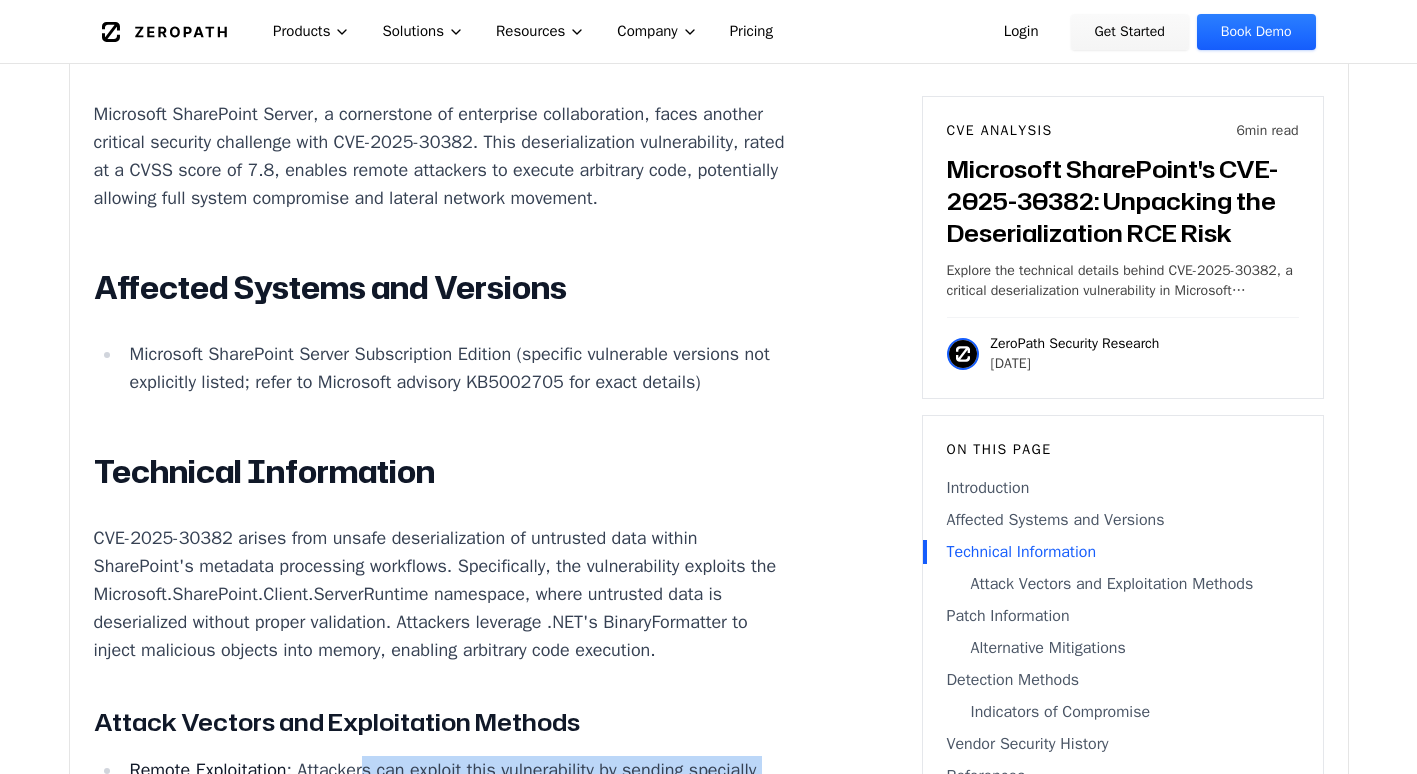 drag, startPoint x: 245, startPoint y: 460, endPoint x: 370, endPoint y: 459, distance: 125.004 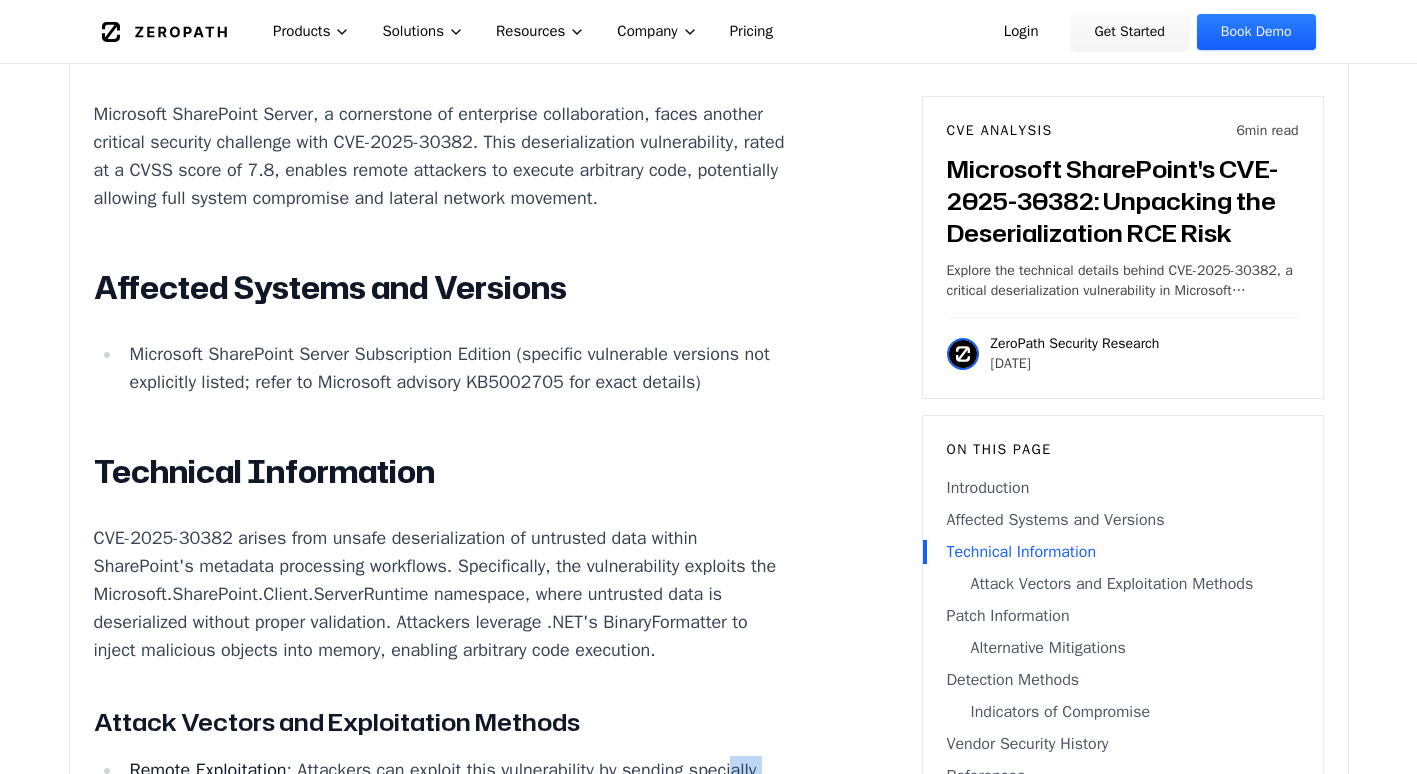 drag, startPoint x: 170, startPoint y: 470, endPoint x: 653, endPoint y: 465, distance: 483.02588 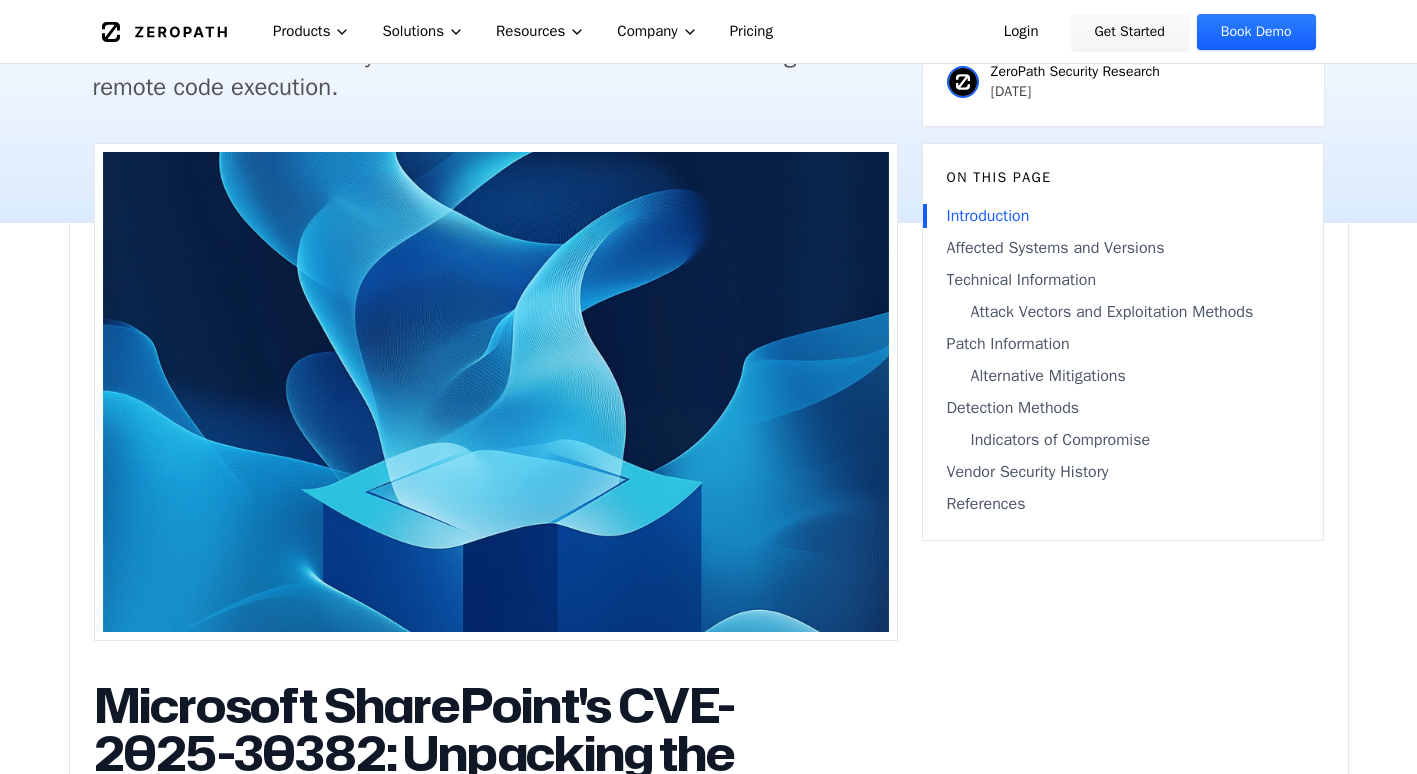 scroll, scrollTop: 0, scrollLeft: 0, axis: both 